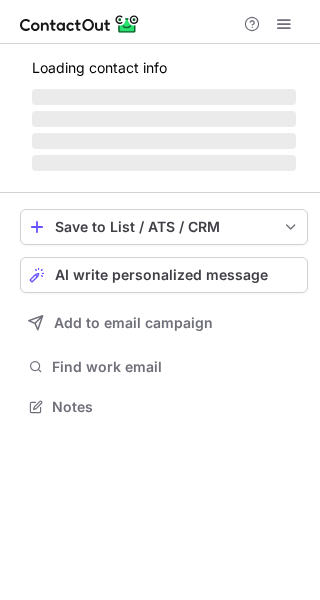 scroll, scrollTop: 0, scrollLeft: 0, axis: both 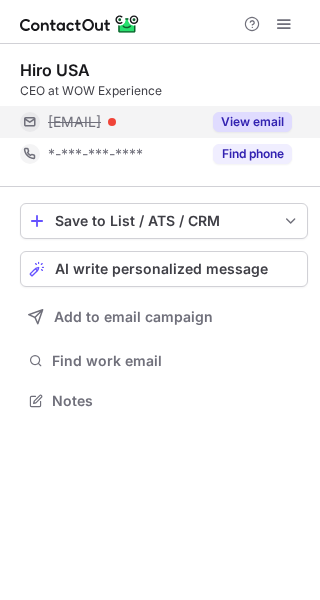 click on "View email" at bounding box center (252, 122) 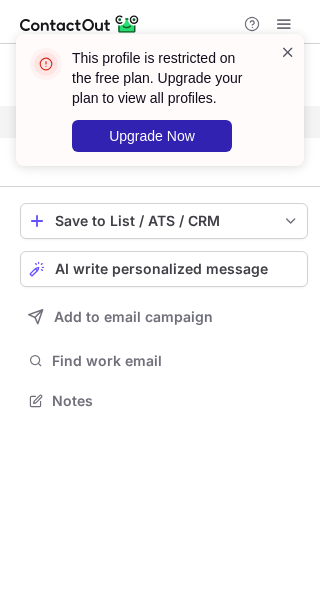 click at bounding box center [288, 52] 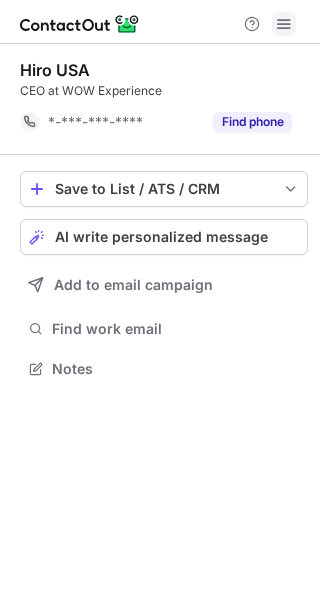 scroll, scrollTop: 354, scrollLeft: 320, axis: both 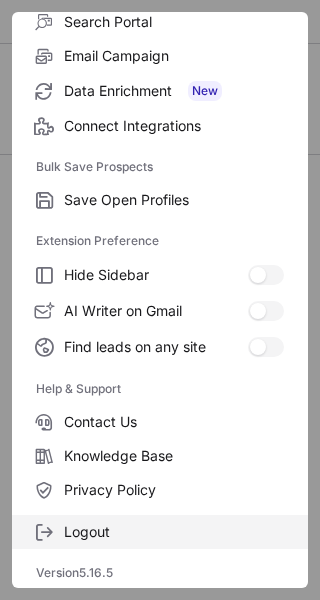 click on "Logout" at bounding box center (174, 532) 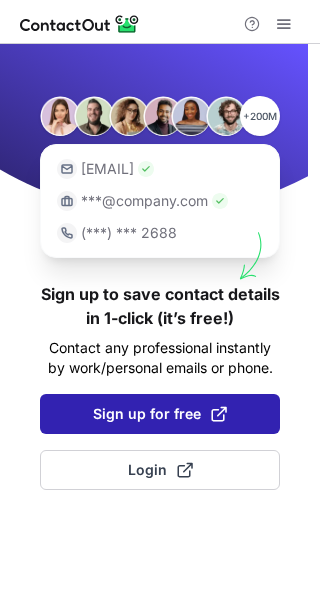 click on "Sign up for free" at bounding box center (160, 414) 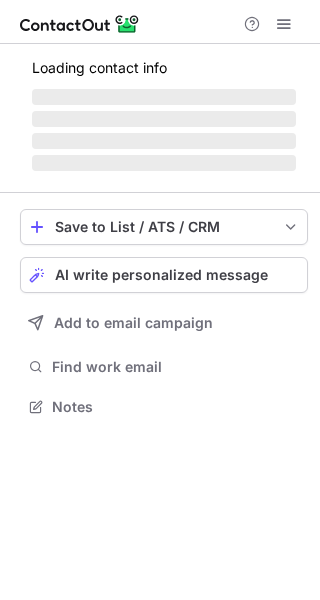 scroll, scrollTop: 0, scrollLeft: 0, axis: both 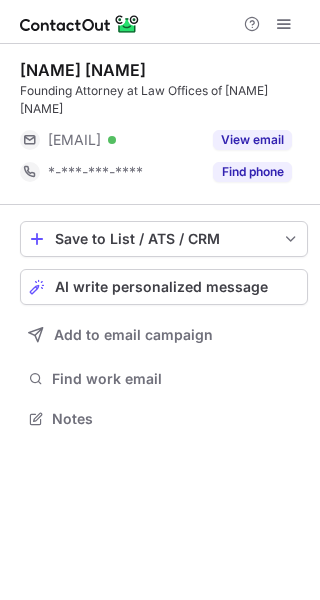 click on "View email" at bounding box center (252, 140) 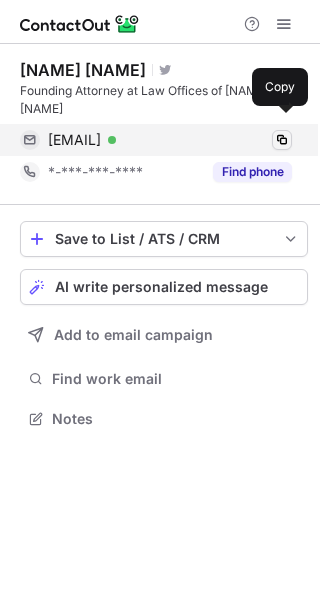 click at bounding box center [282, 140] 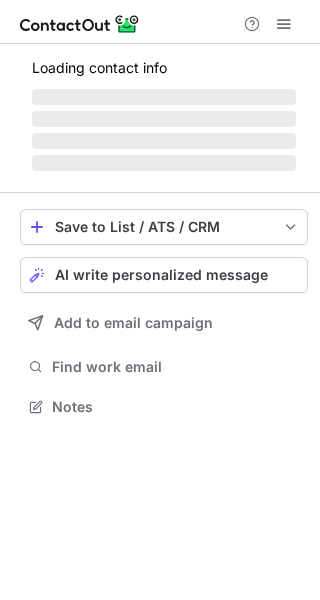 scroll, scrollTop: 0, scrollLeft: 0, axis: both 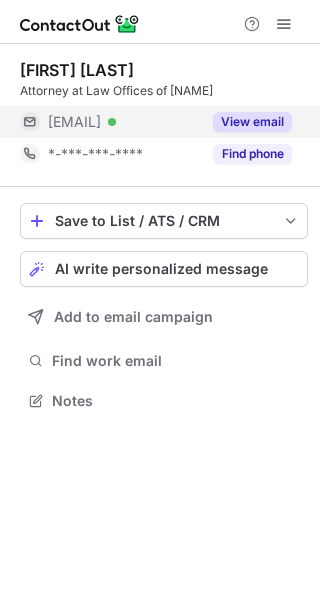 click on "View email" at bounding box center (252, 122) 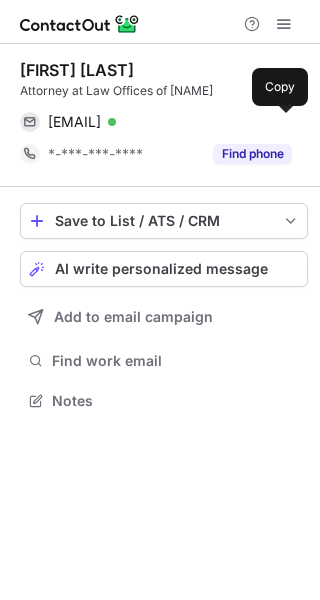 click at bounding box center (282, 122) 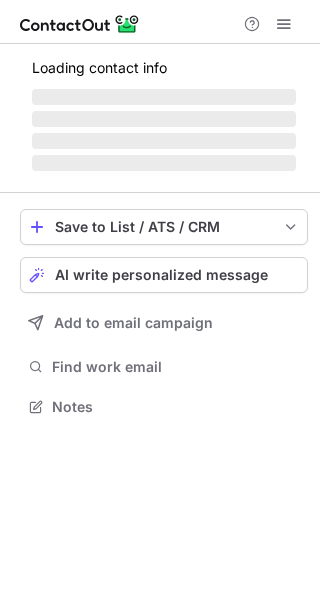 scroll, scrollTop: 0, scrollLeft: 0, axis: both 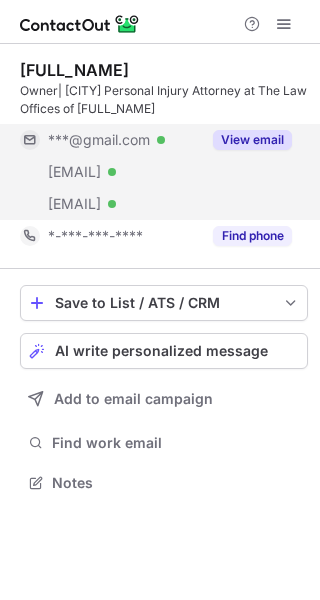 click on "View email" at bounding box center [252, 140] 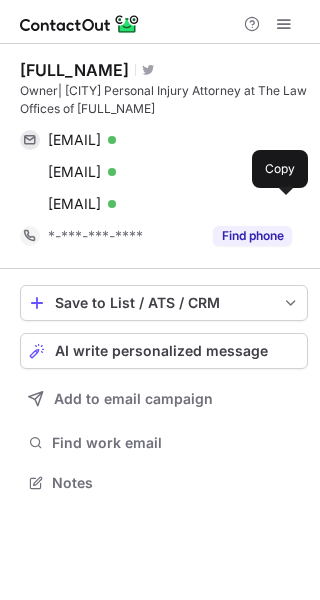 click at bounding box center (282, 204) 